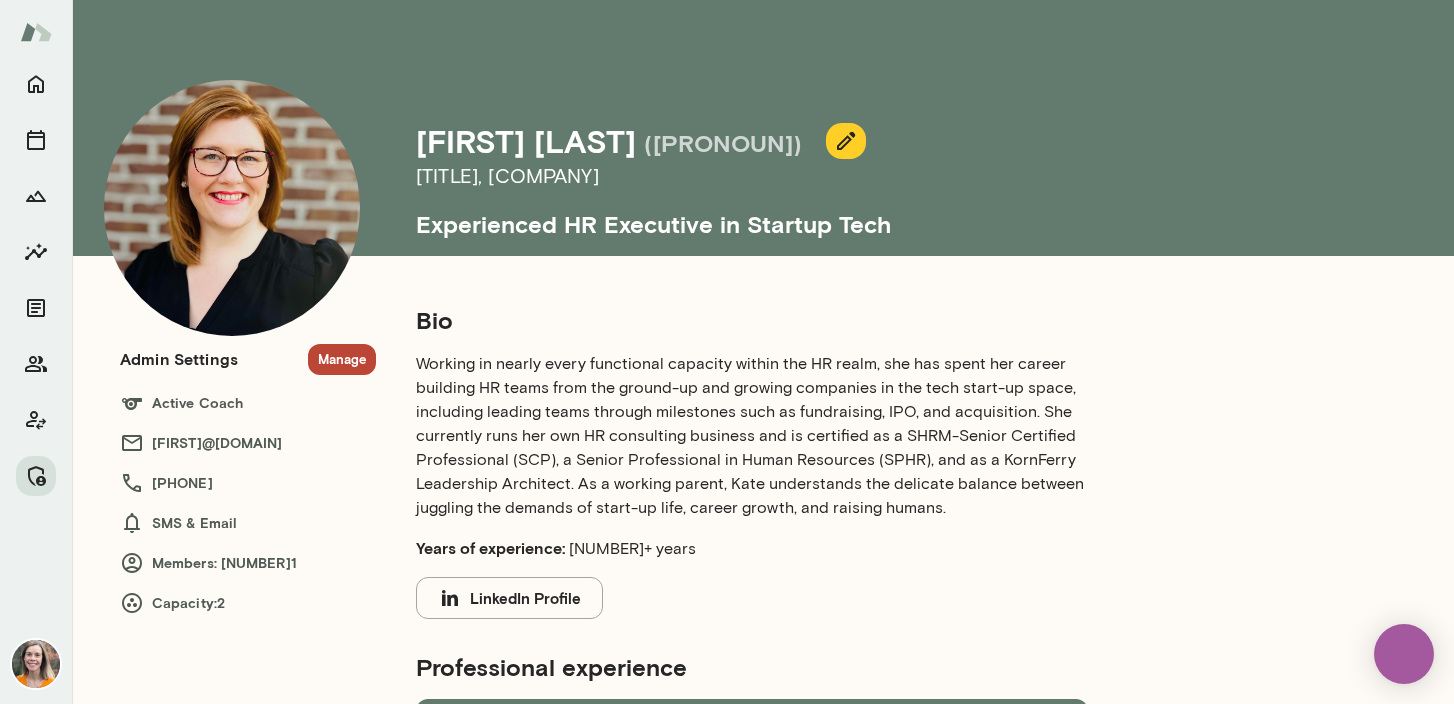 scroll, scrollTop: 0, scrollLeft: 0, axis: both 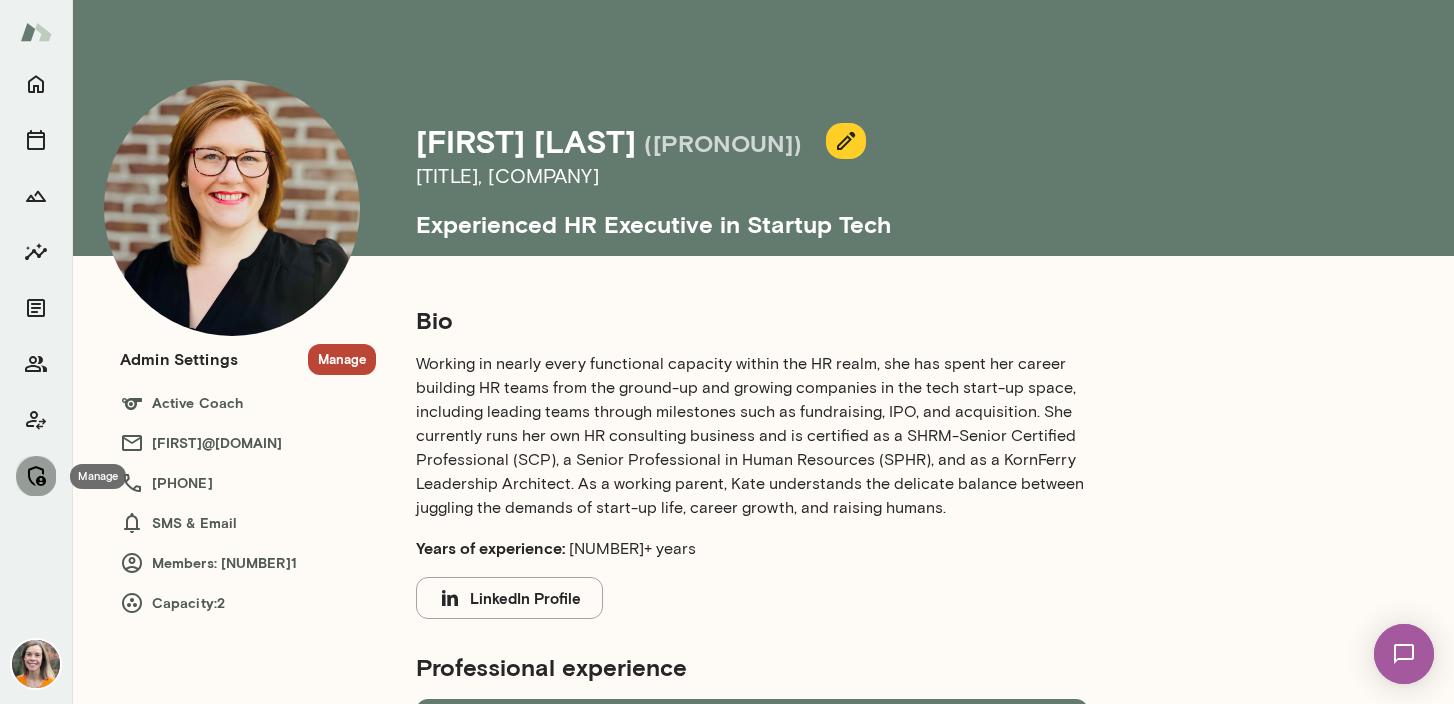 click at bounding box center [36, 476] 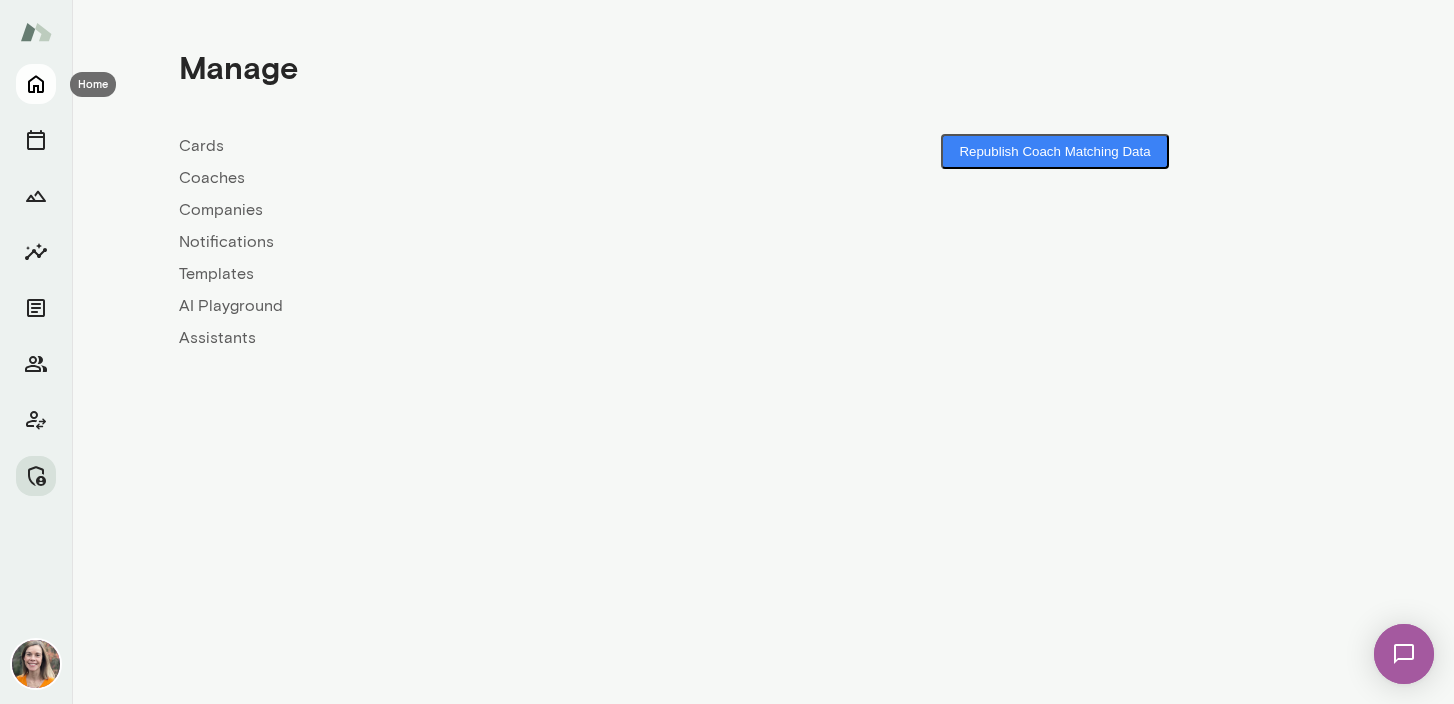 click at bounding box center [36, 84] 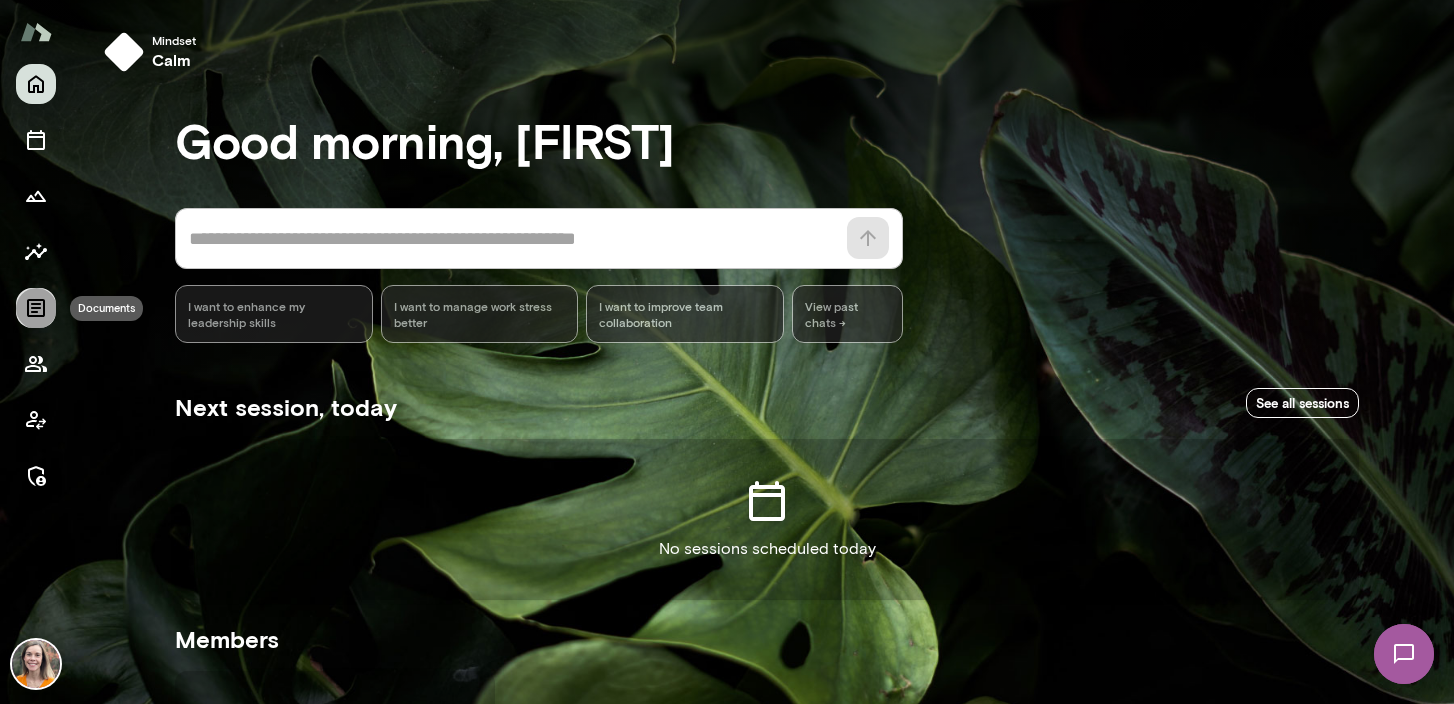 click at bounding box center [36, 308] 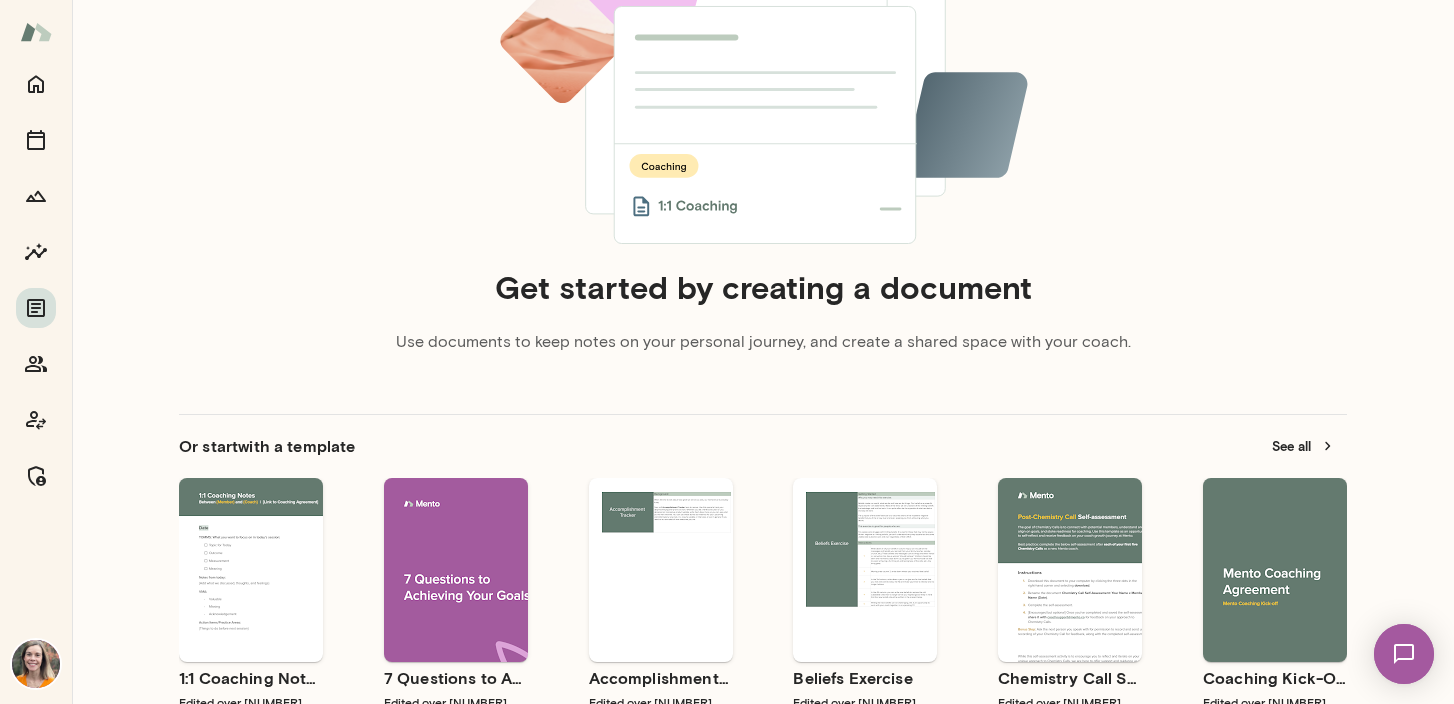 scroll, scrollTop: 413, scrollLeft: 0, axis: vertical 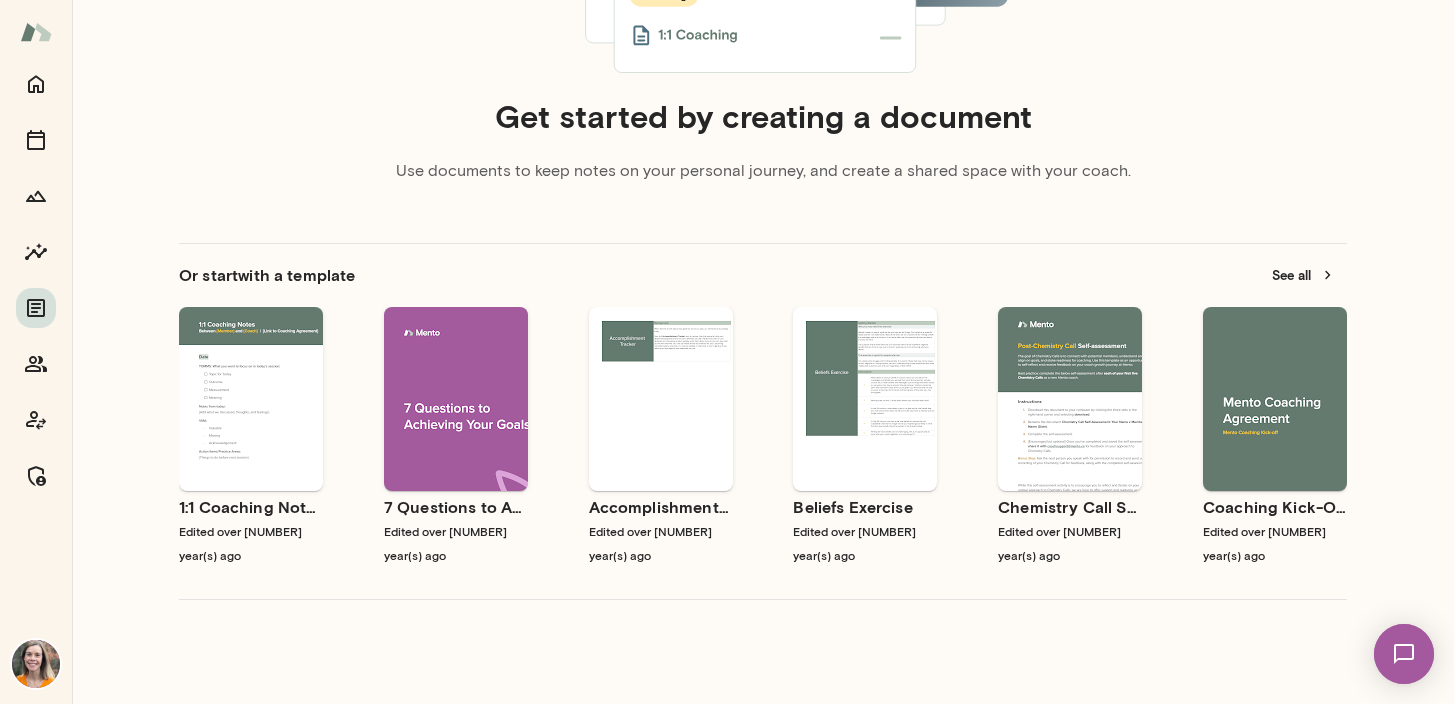 click on "See all" at bounding box center (1303, 275) 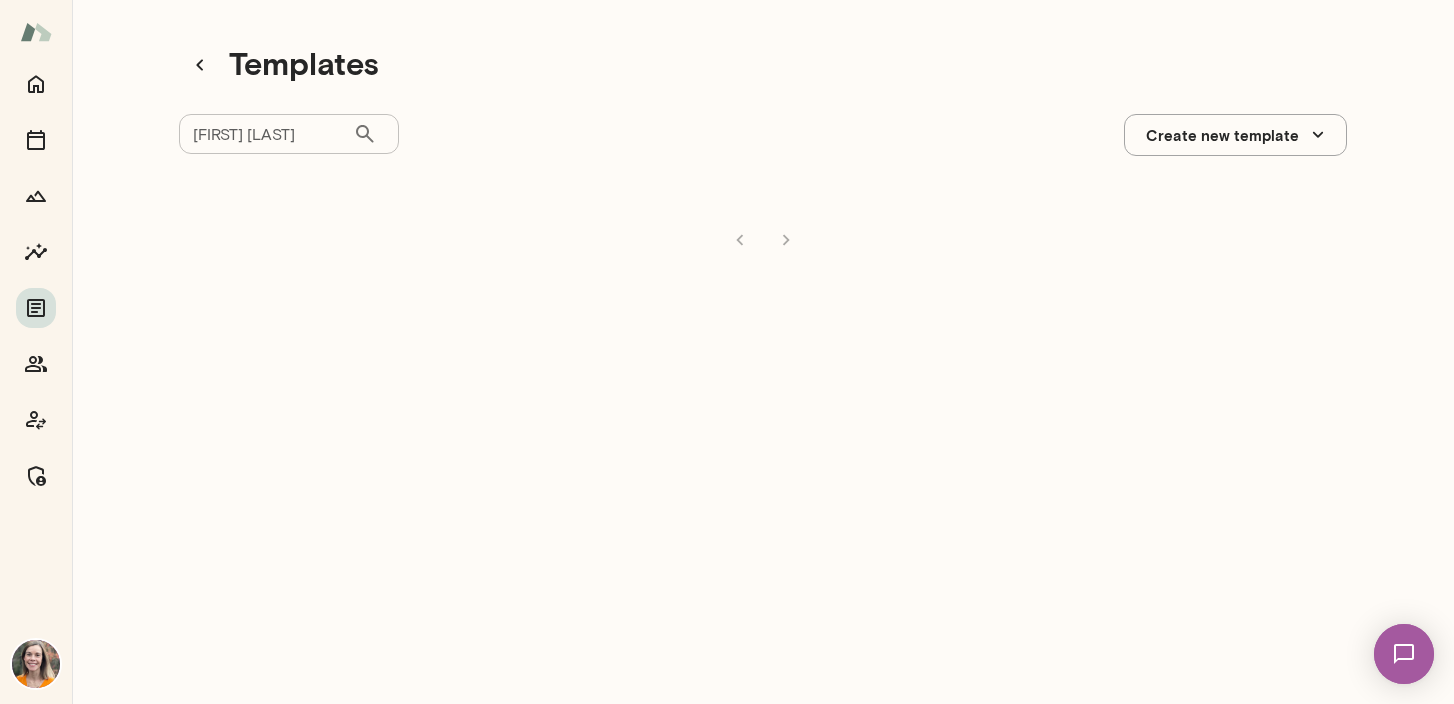 scroll, scrollTop: 16, scrollLeft: 0, axis: vertical 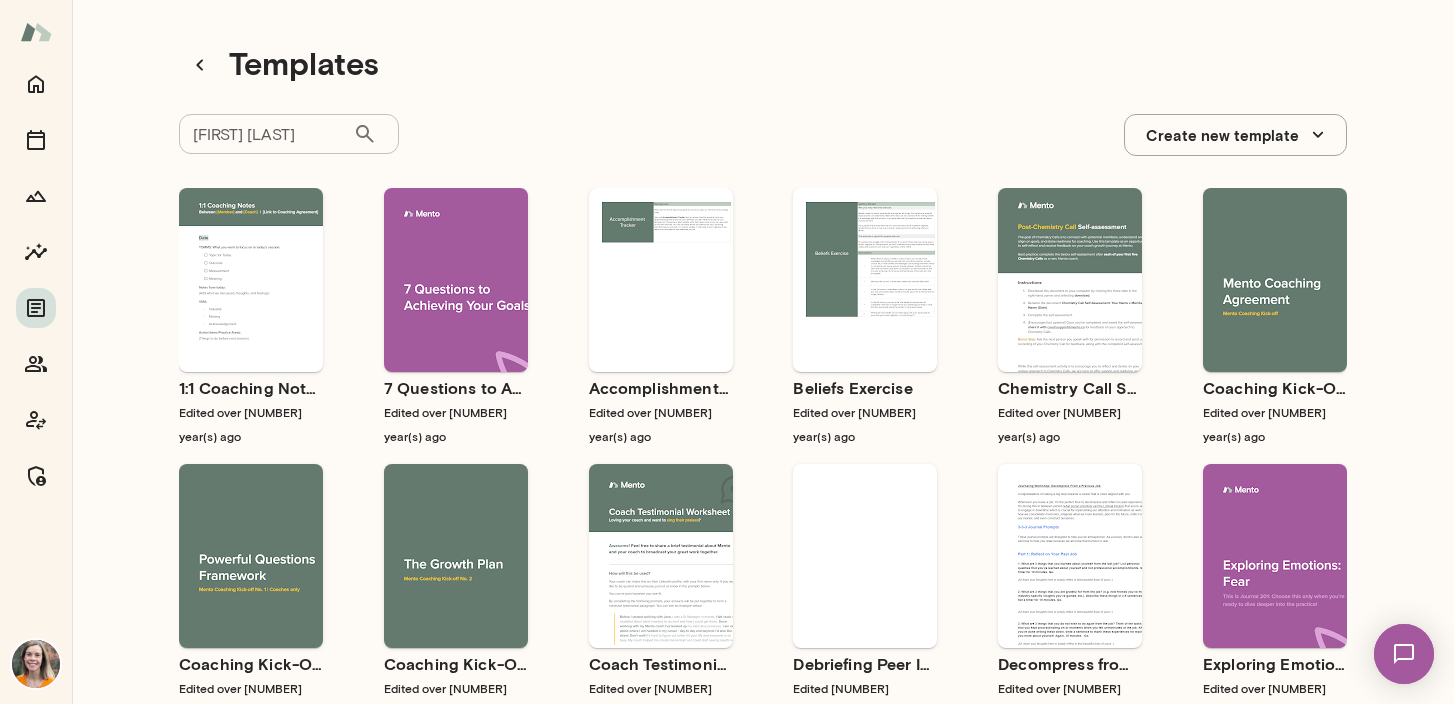 click on "[FIRST] [LAST]" at bounding box center (266, 134) 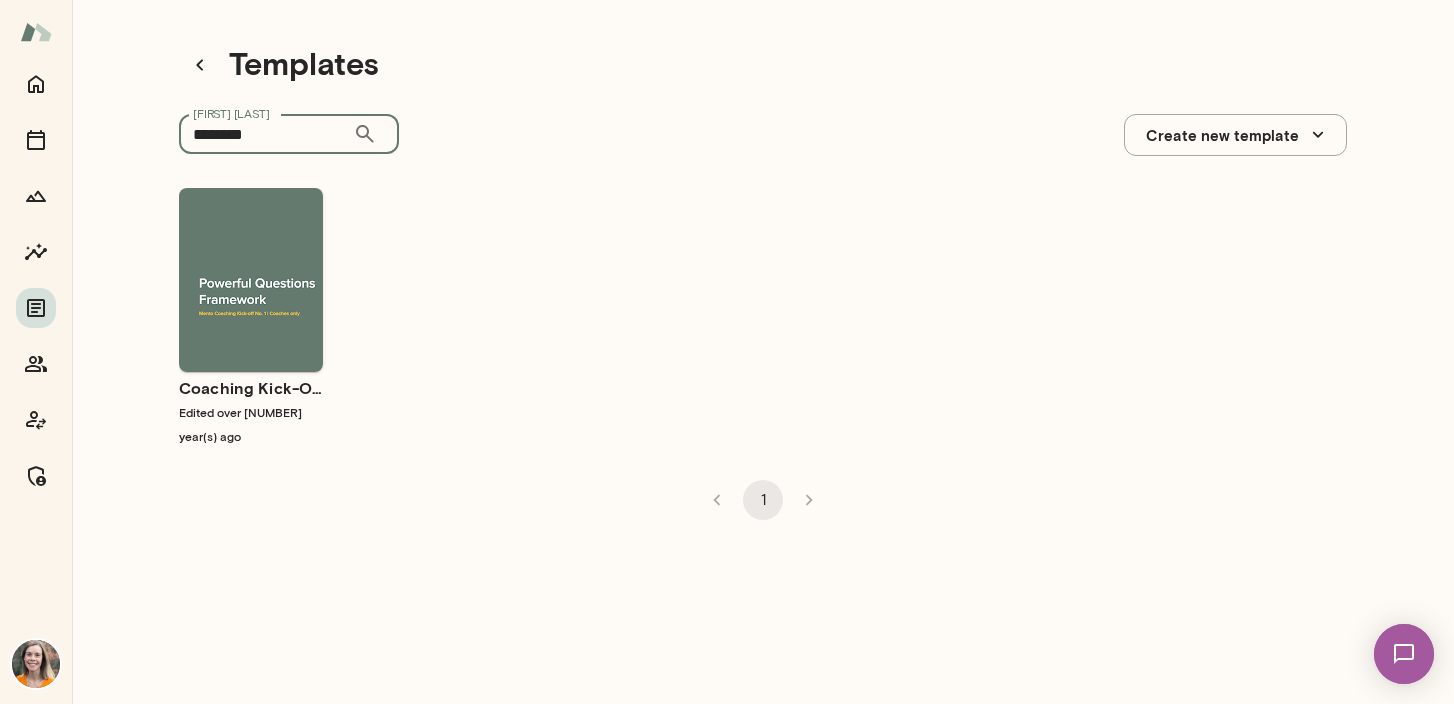 type on "********" 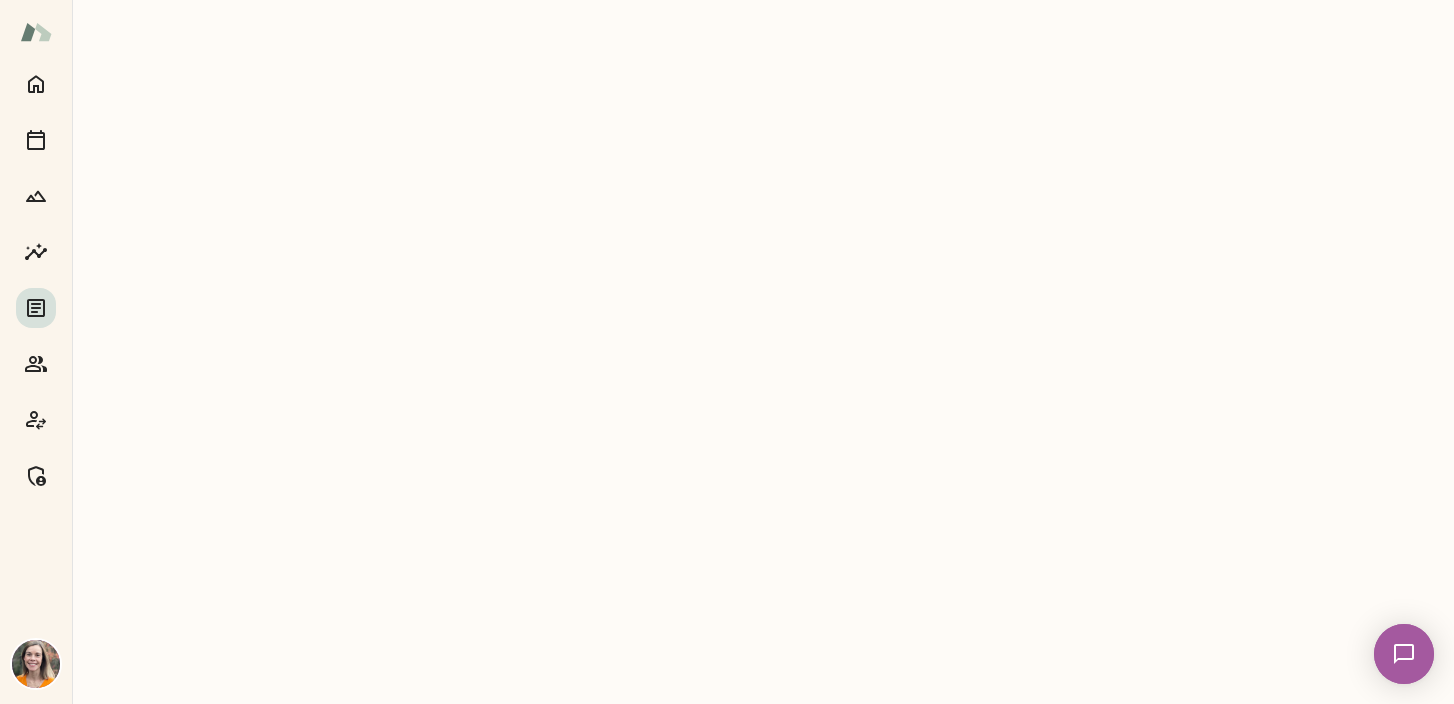 scroll, scrollTop: 0, scrollLeft: 0, axis: both 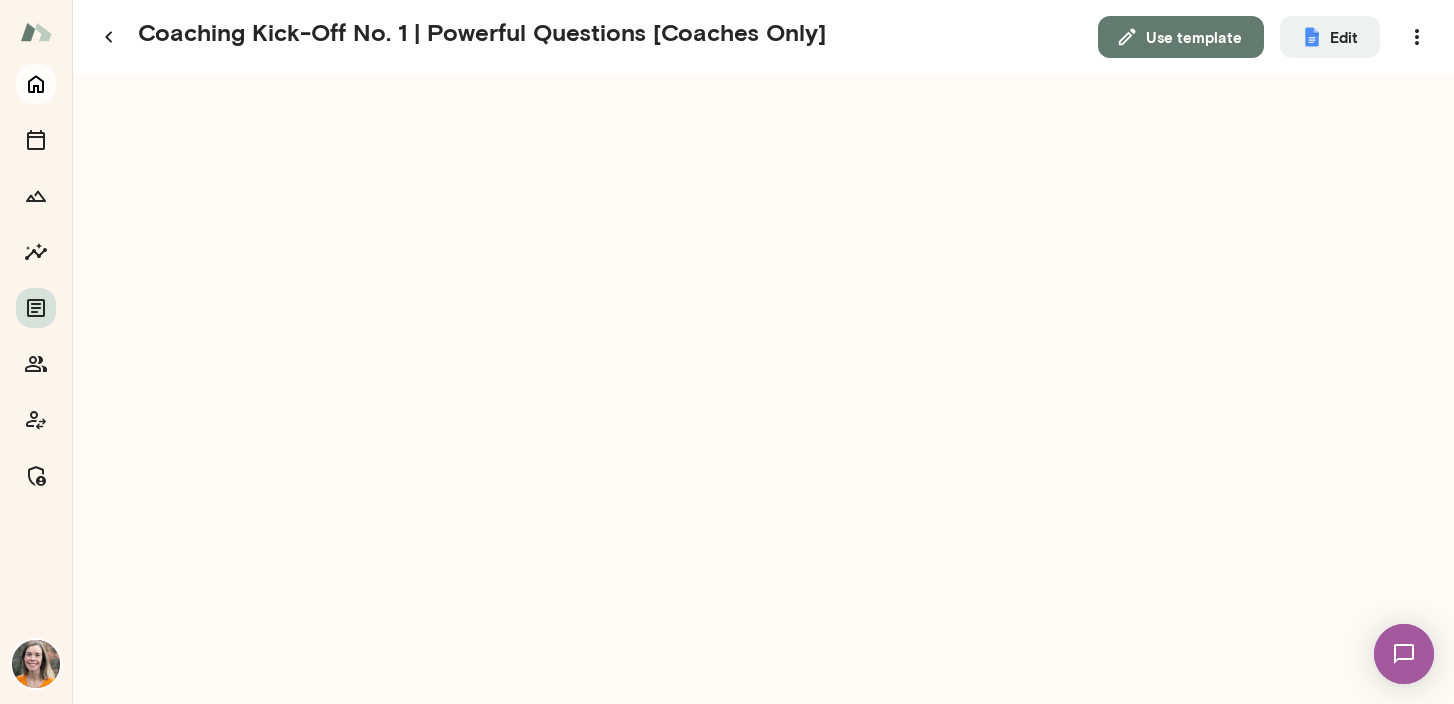 click at bounding box center [36, 84] 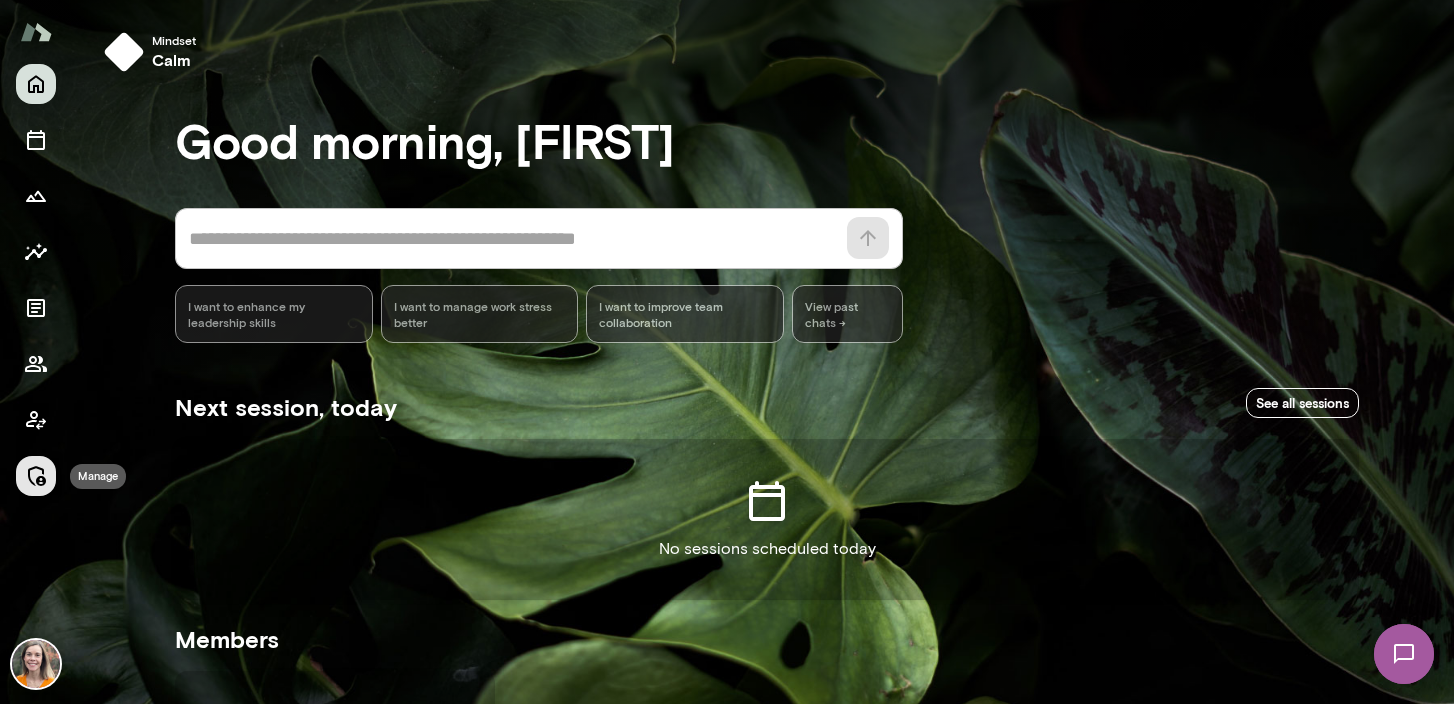 click at bounding box center (36, 476) 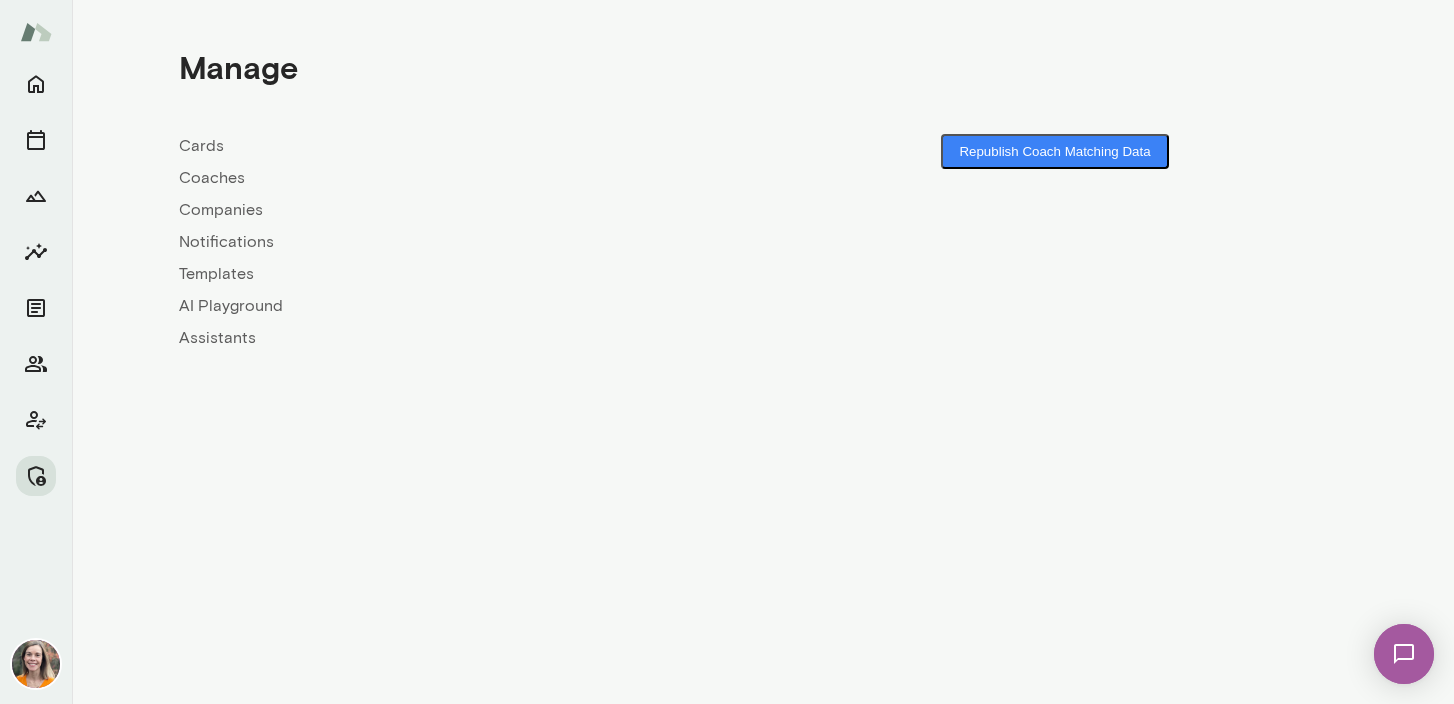 click on "Companies" at bounding box center [471, 210] 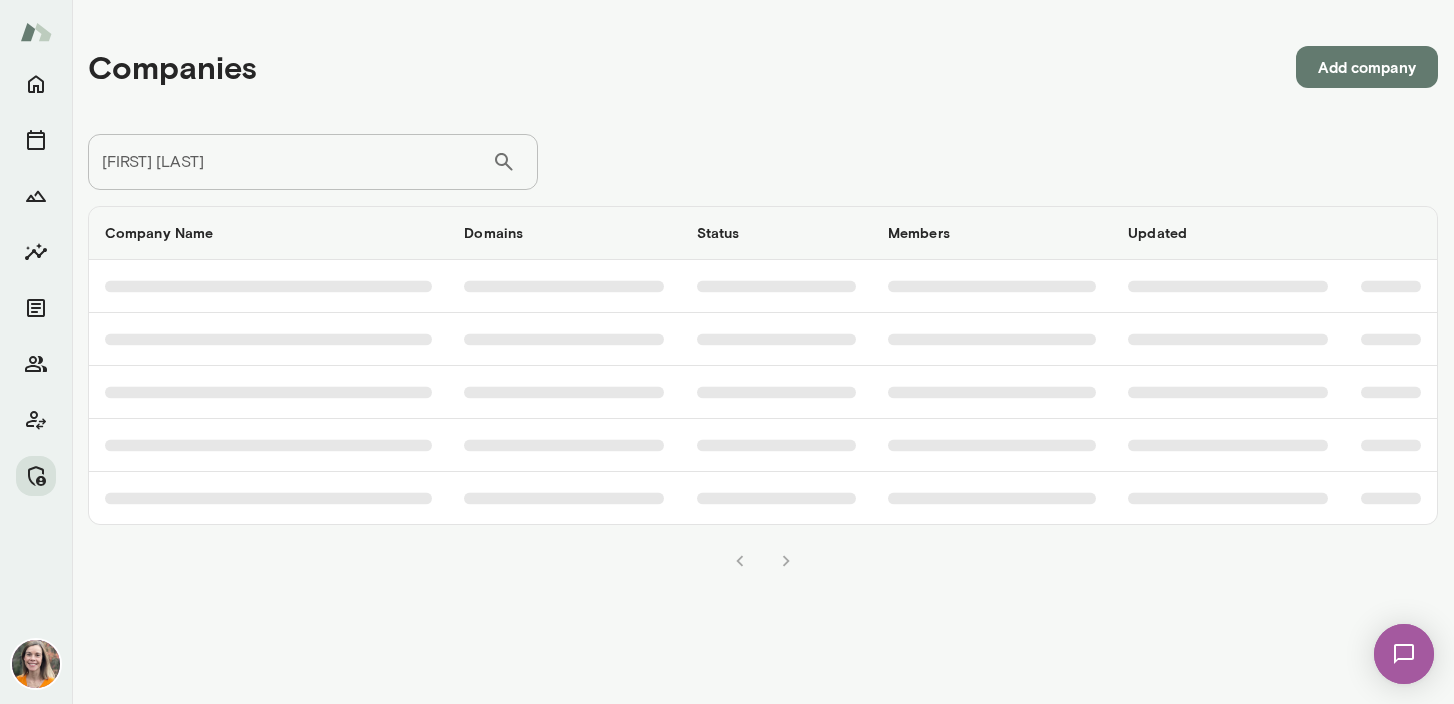 click on "[FIRST] [LAST]" at bounding box center [290, 162] 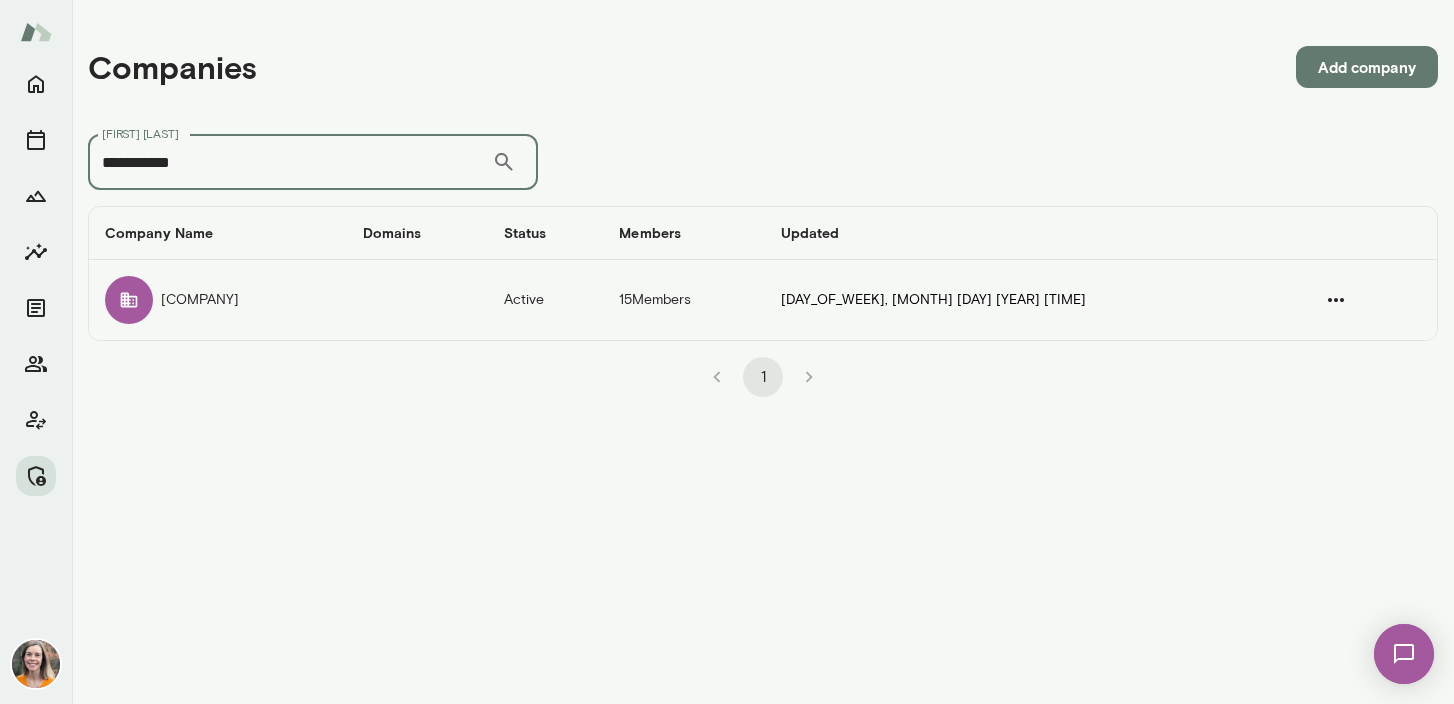 type on "**********" 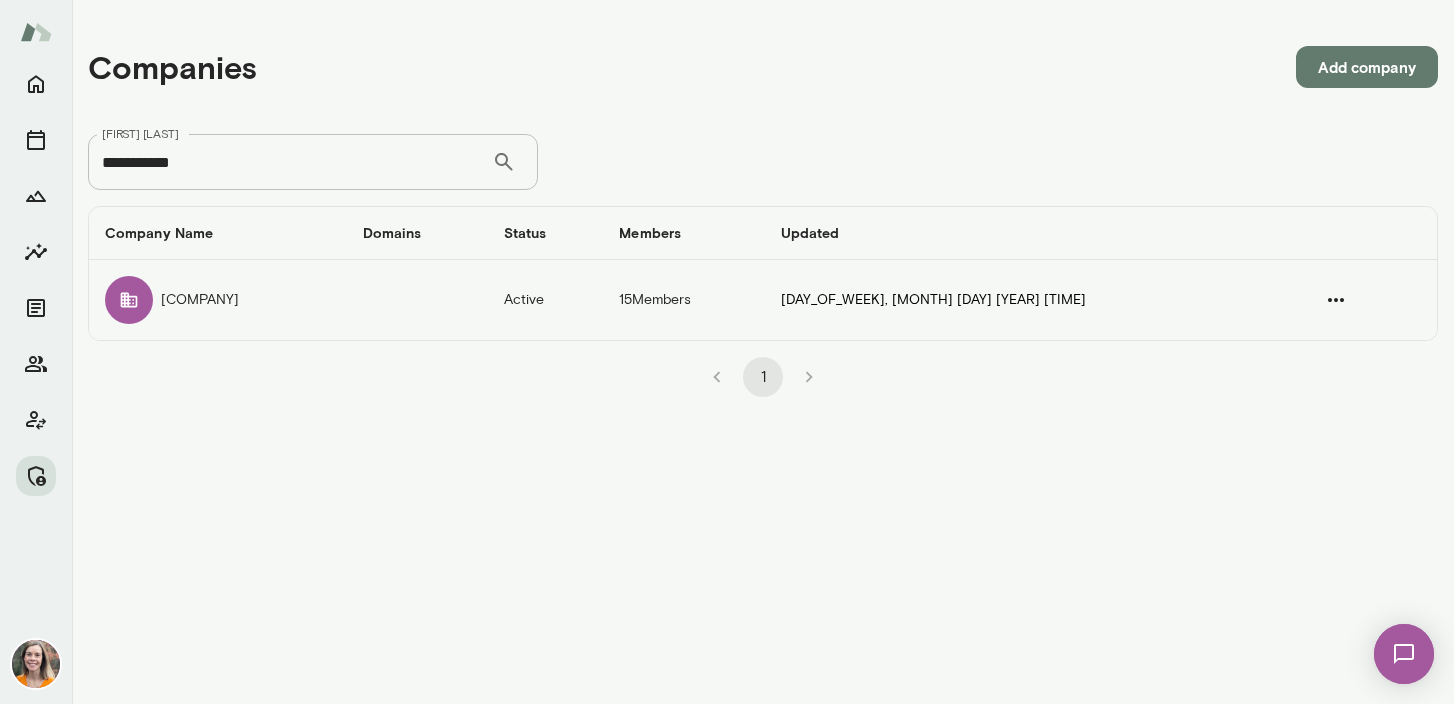 click on "[COMPANY]" at bounding box center (218, 300) 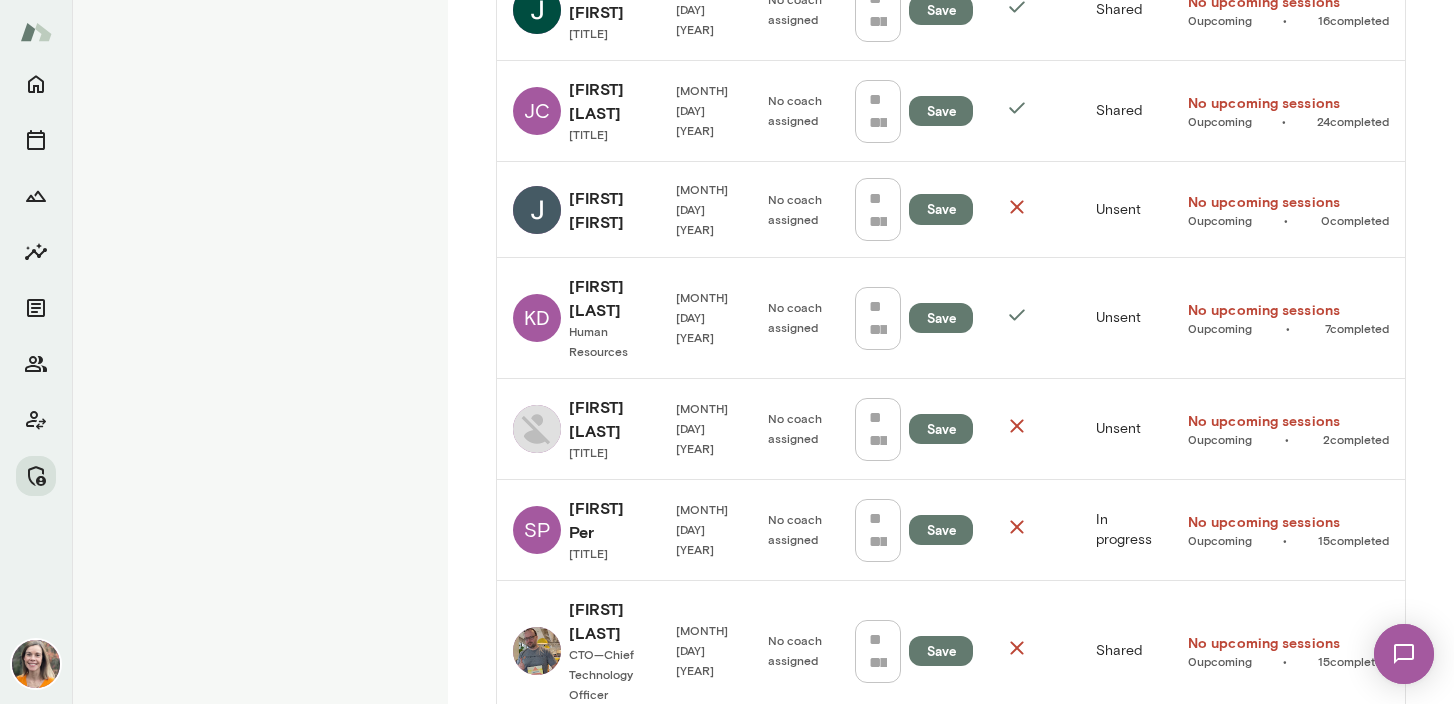 scroll, scrollTop: 0, scrollLeft: 0, axis: both 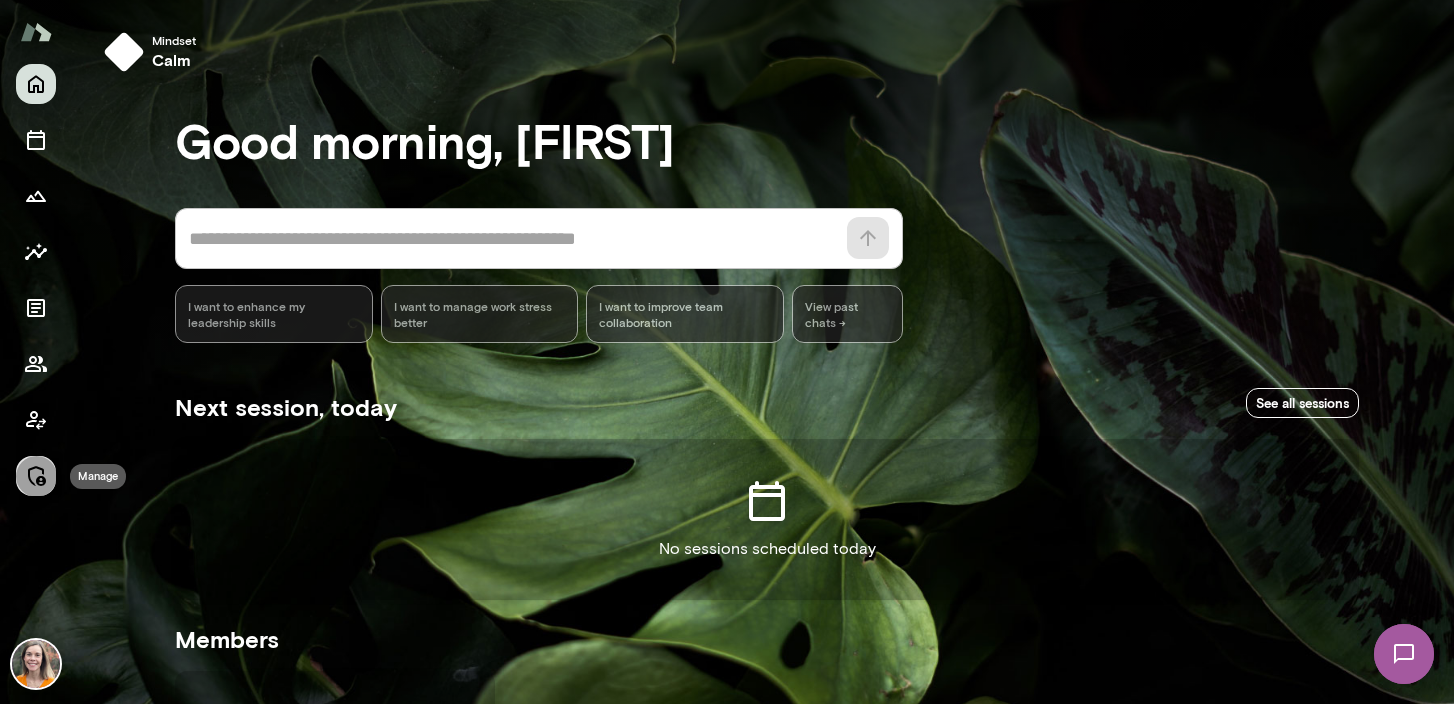 click at bounding box center [36, 476] 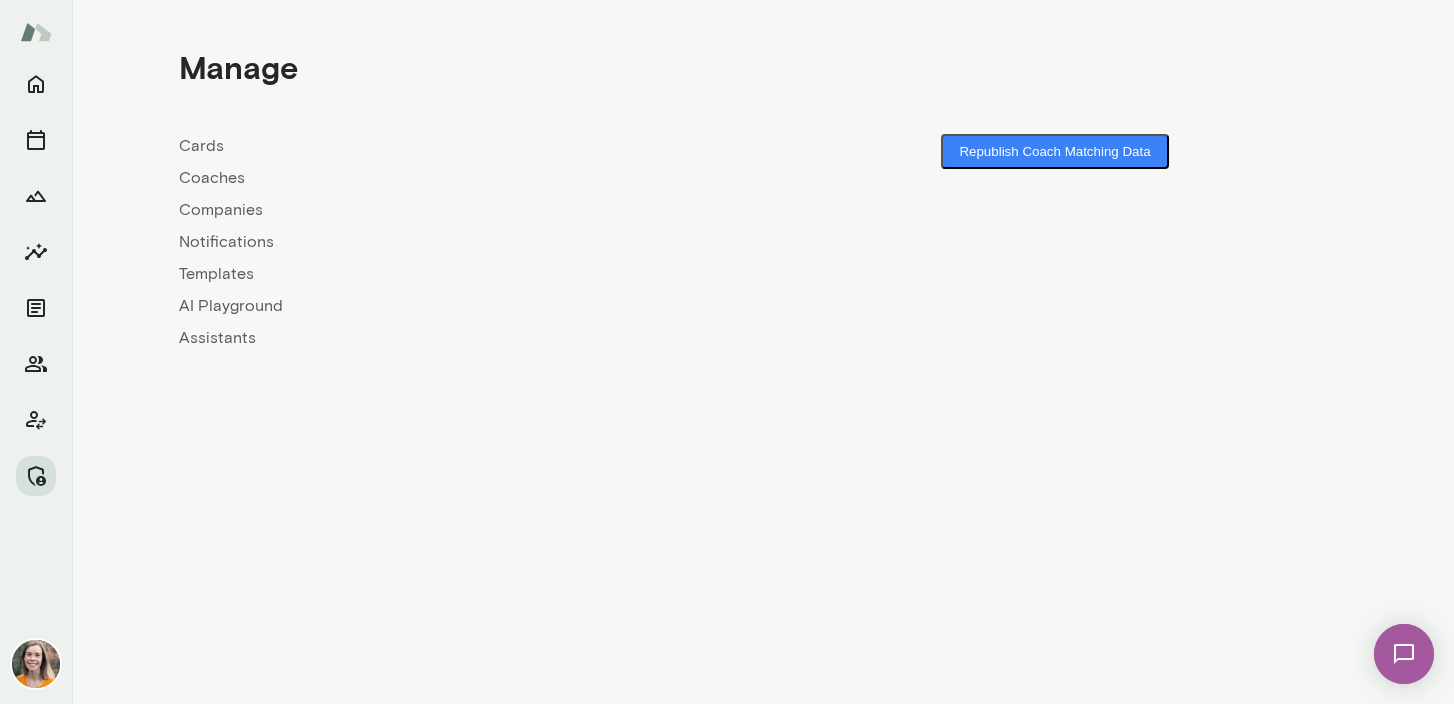 click on "Coaches" at bounding box center (471, 178) 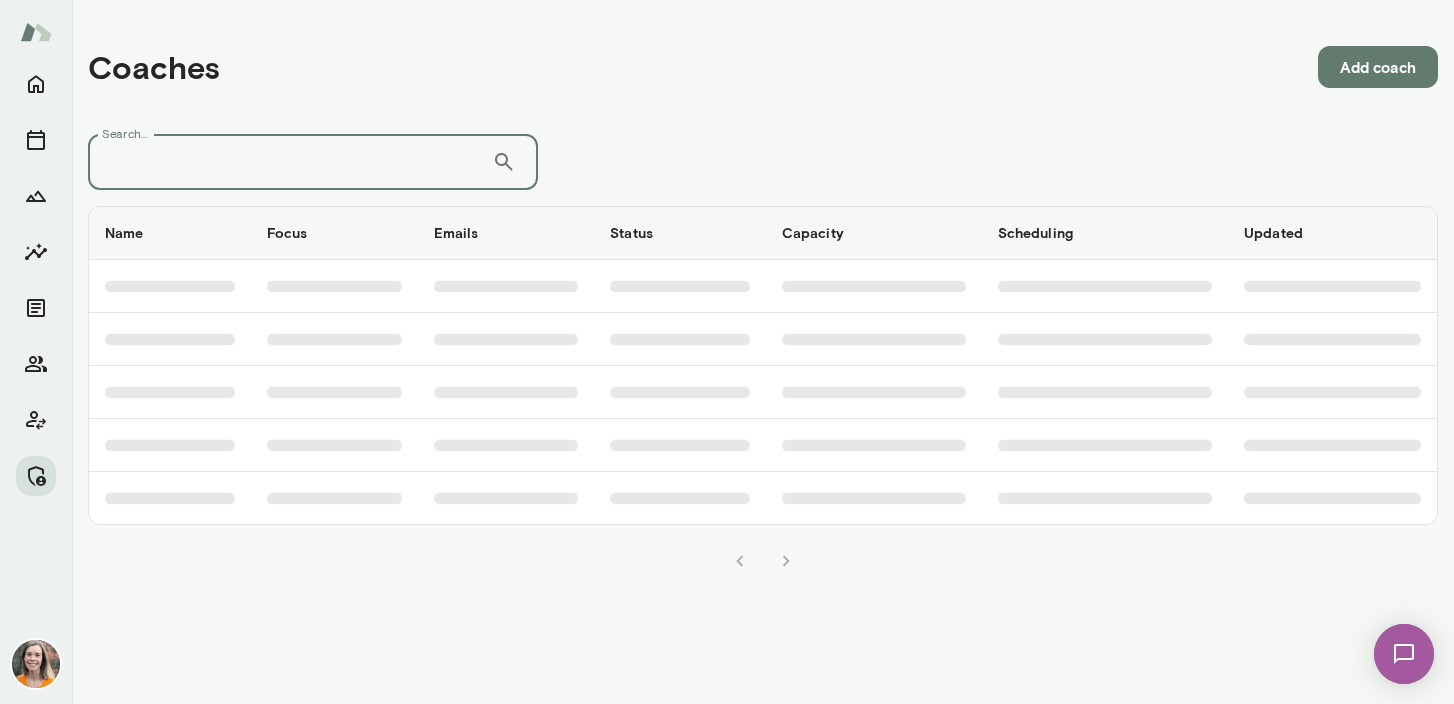 click on "[FIRST] [LAST]" at bounding box center [290, 162] 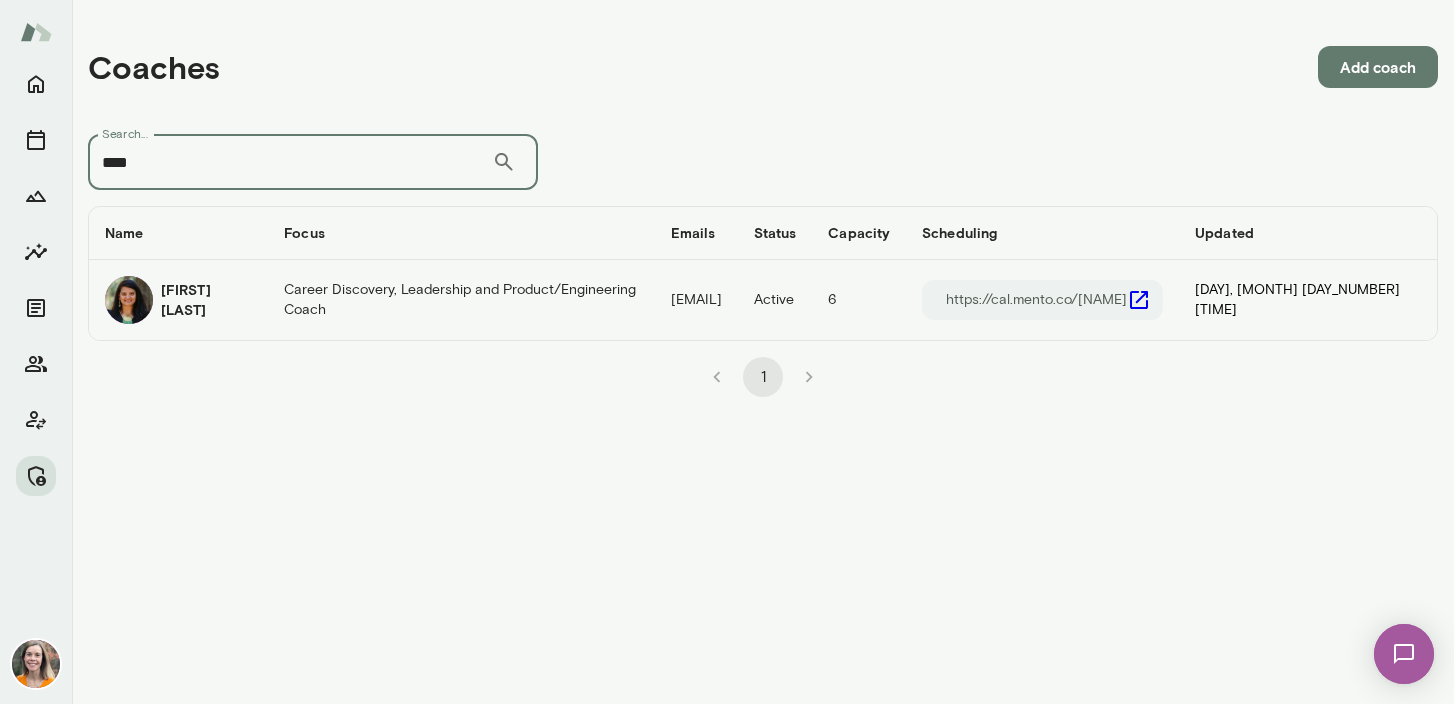 type on "****" 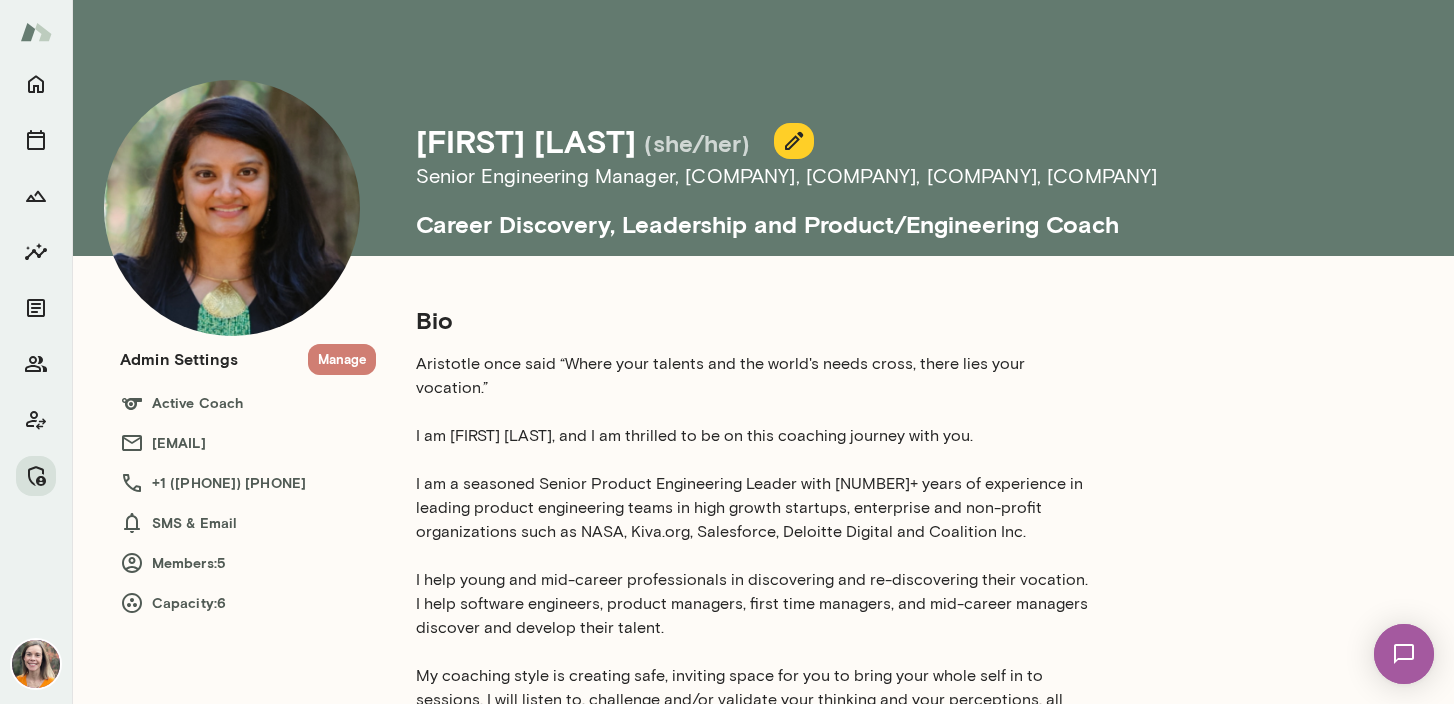 click on "Manage" at bounding box center (342, 359) 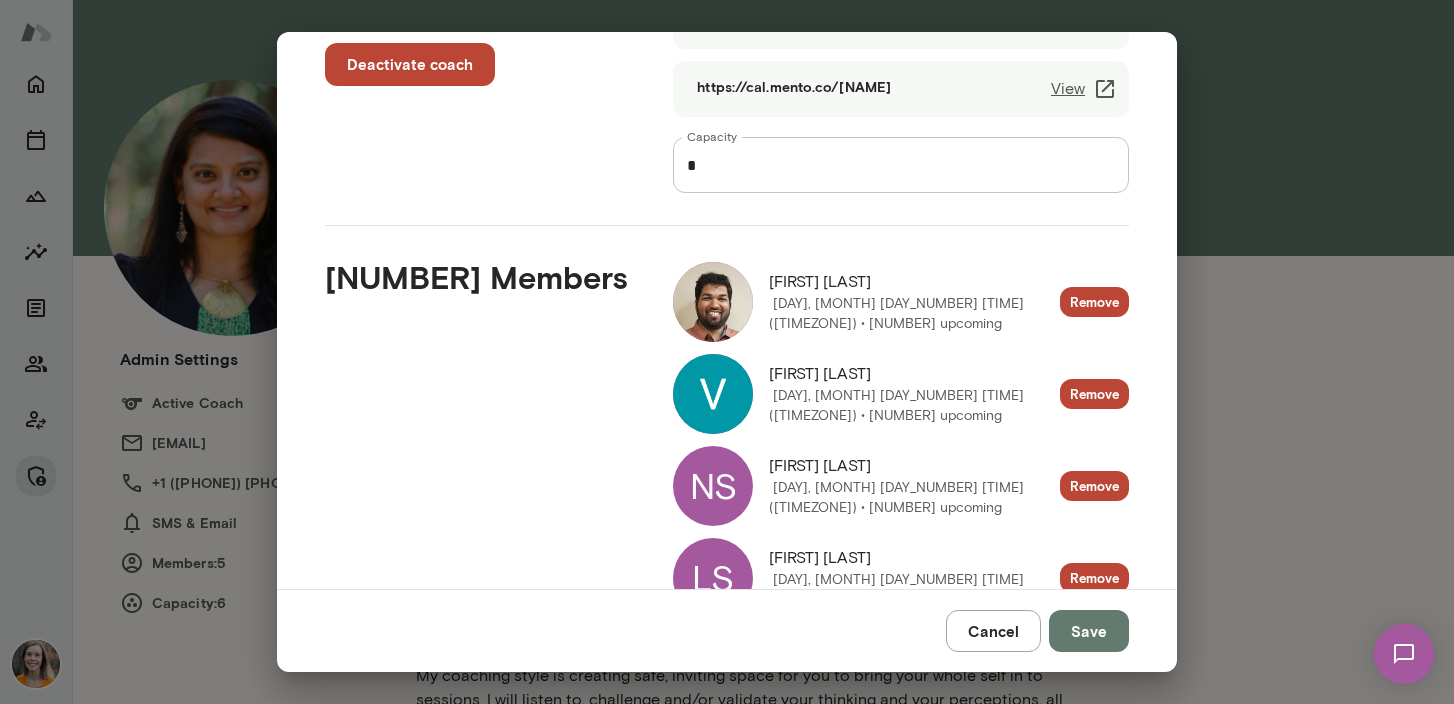 scroll, scrollTop: 0, scrollLeft: 0, axis: both 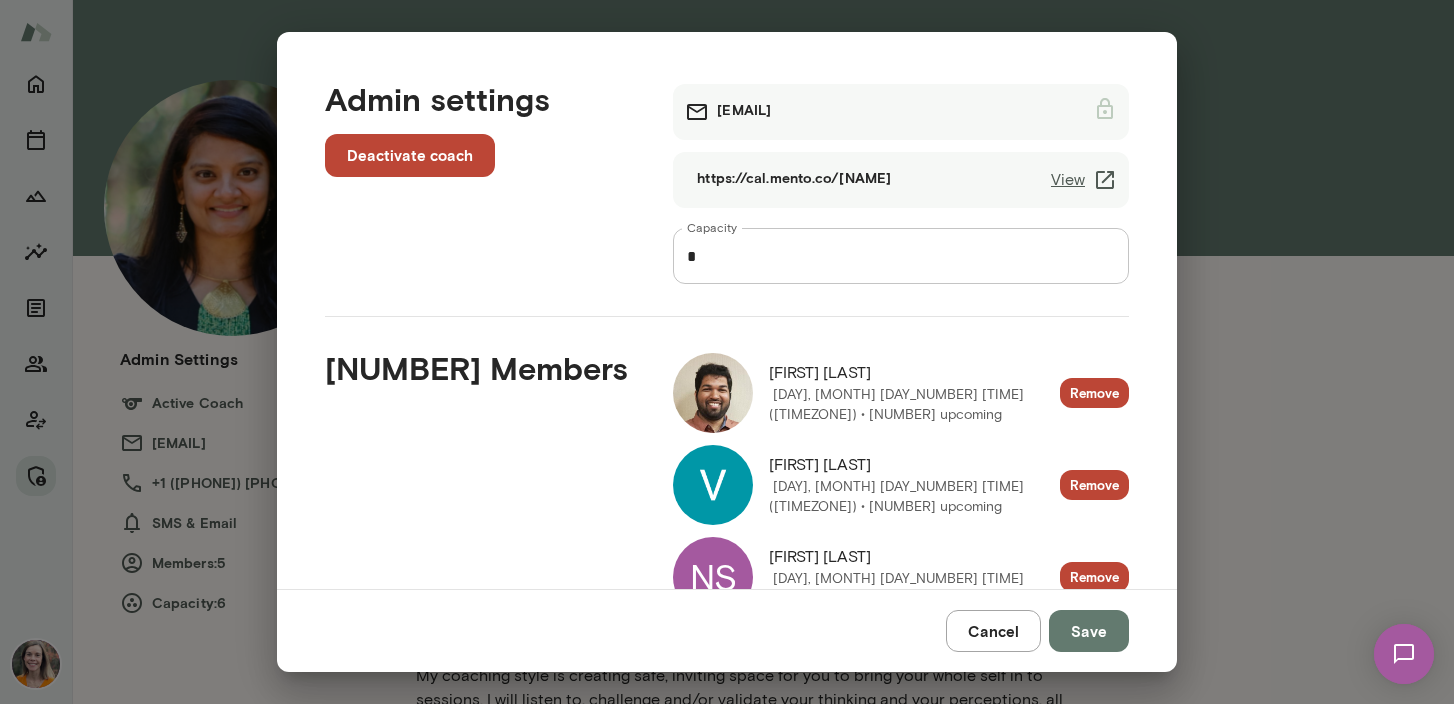 click on "Cancel" at bounding box center [993, 631] 